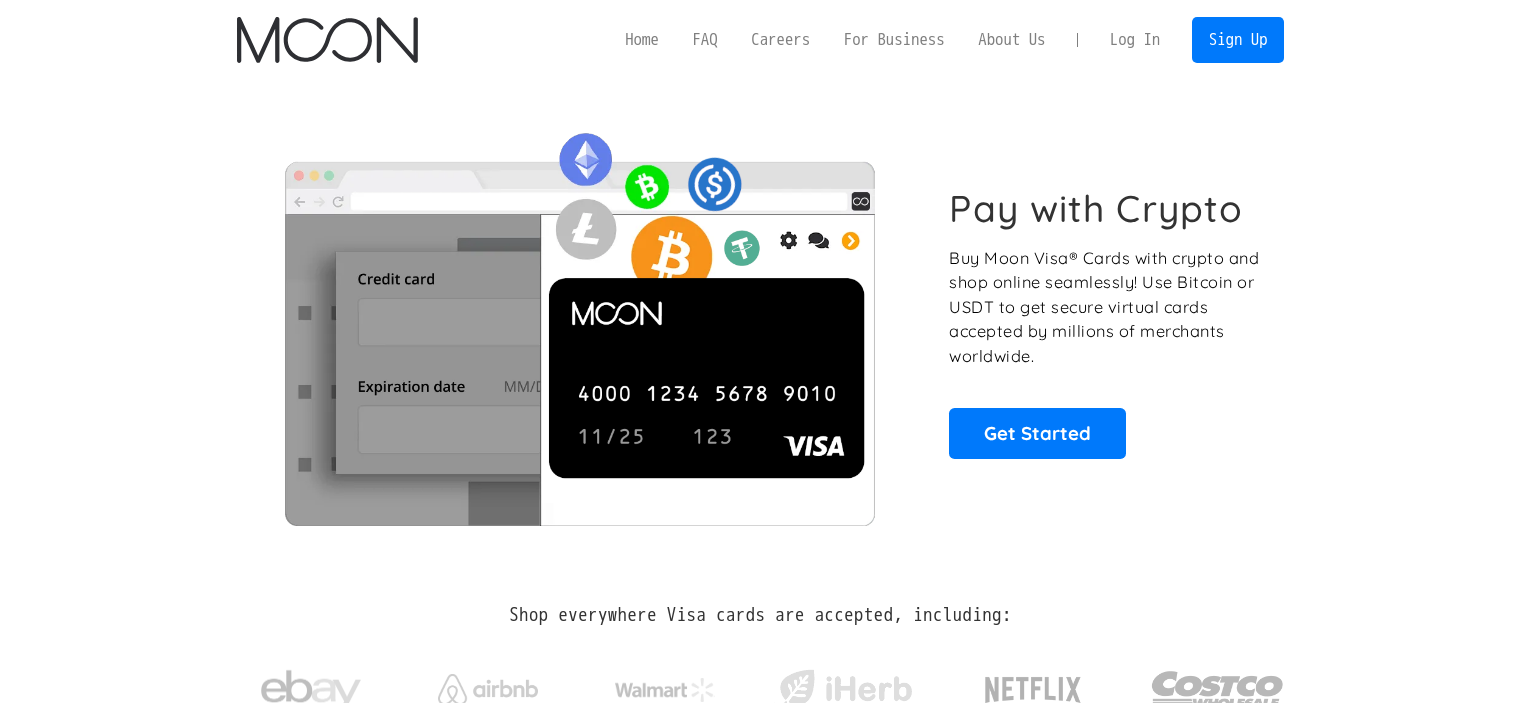 scroll, scrollTop: 0, scrollLeft: 0, axis: both 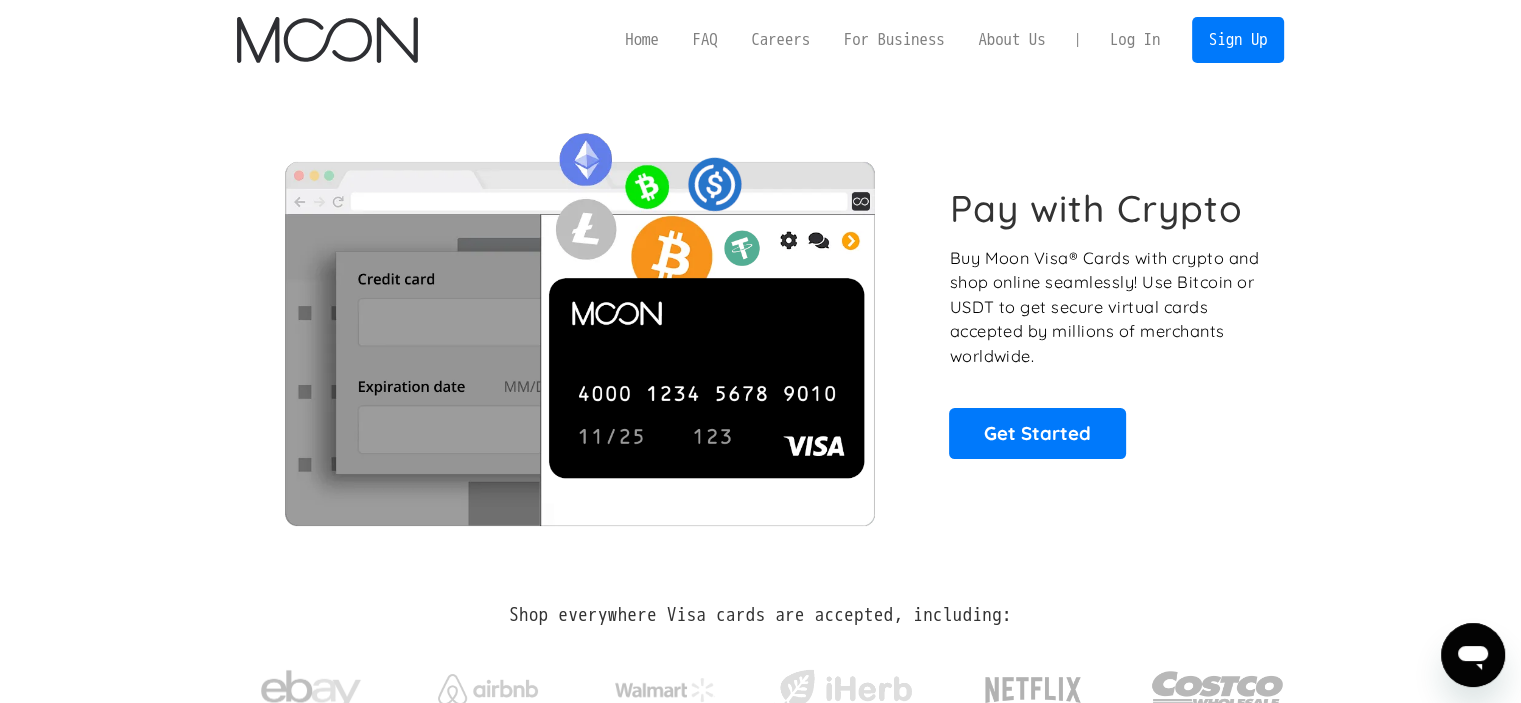 click on "Log In" at bounding box center [1135, 40] 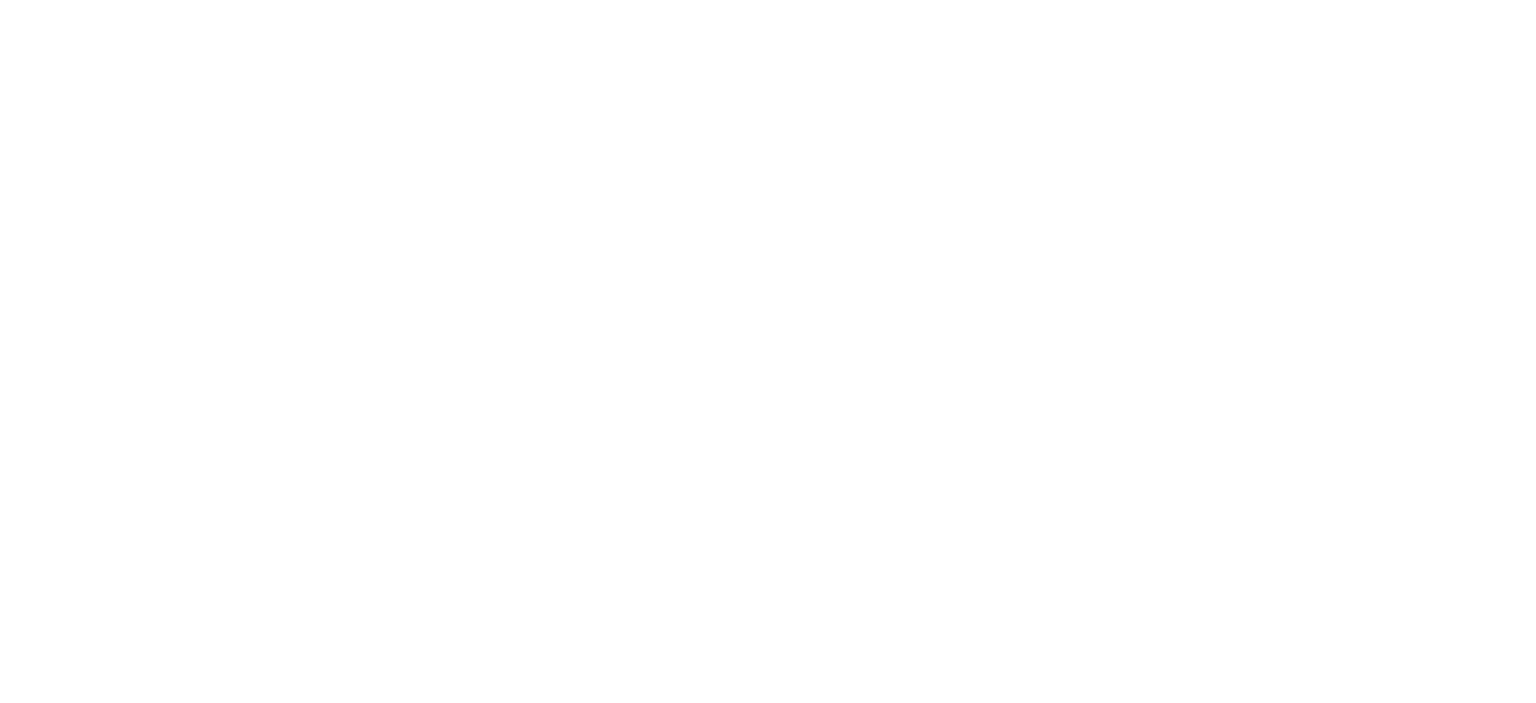 scroll, scrollTop: 0, scrollLeft: 0, axis: both 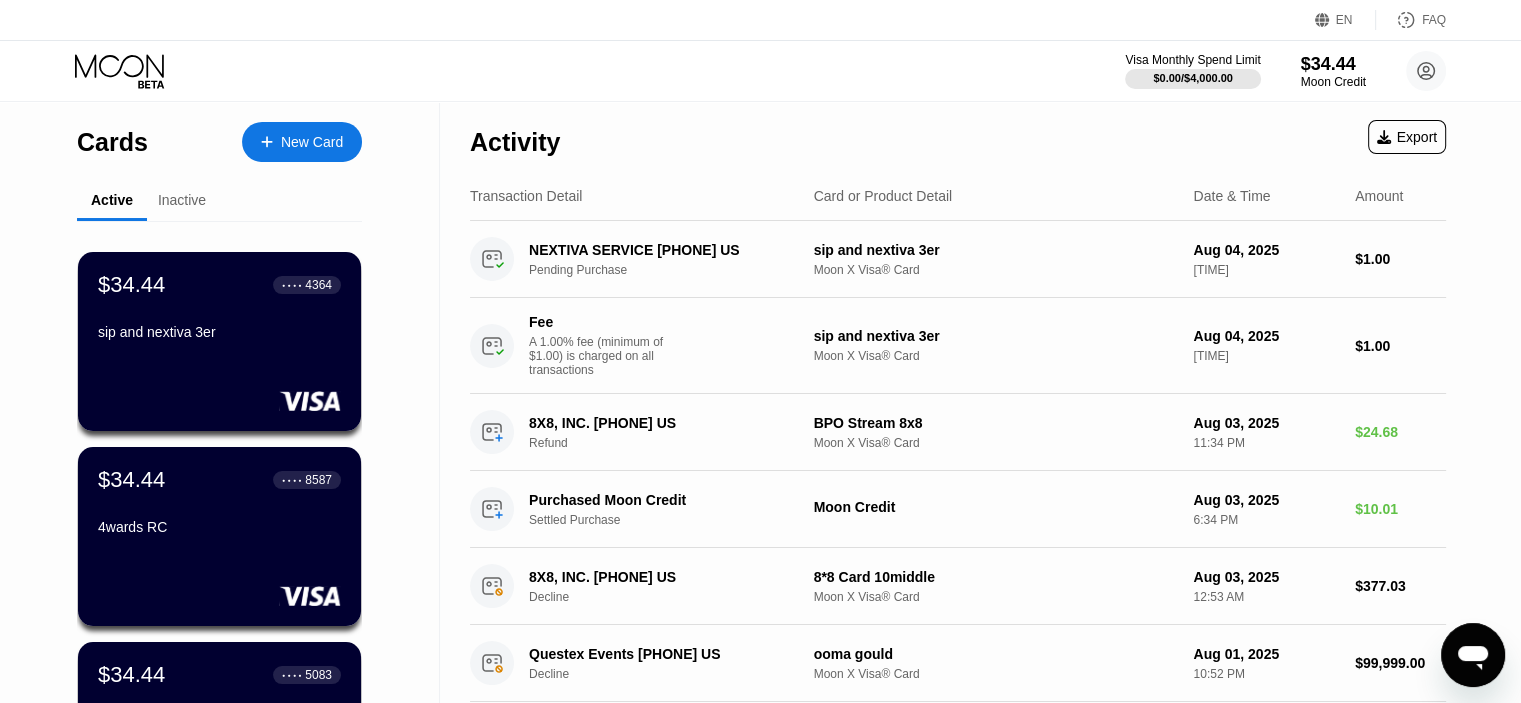 click on "New Card" at bounding box center [312, 142] 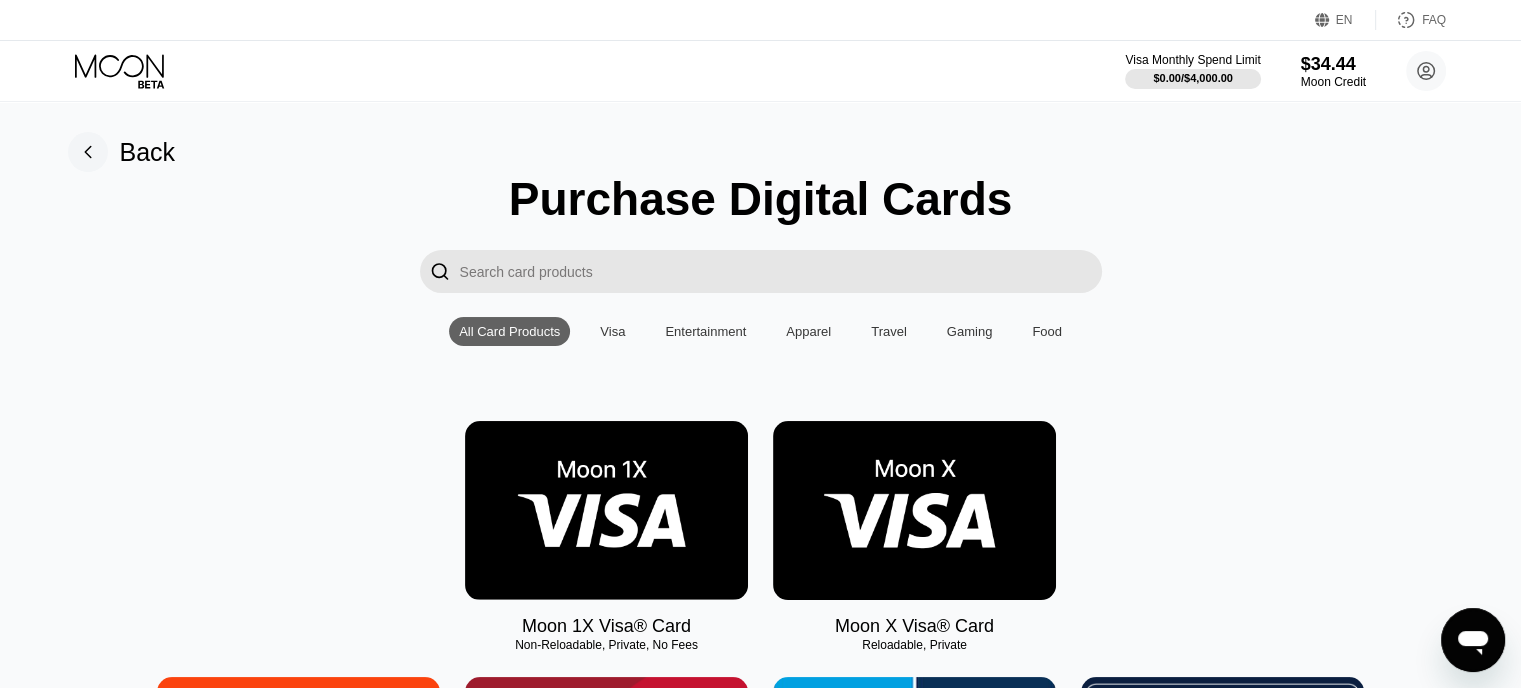 click at bounding box center (914, 510) 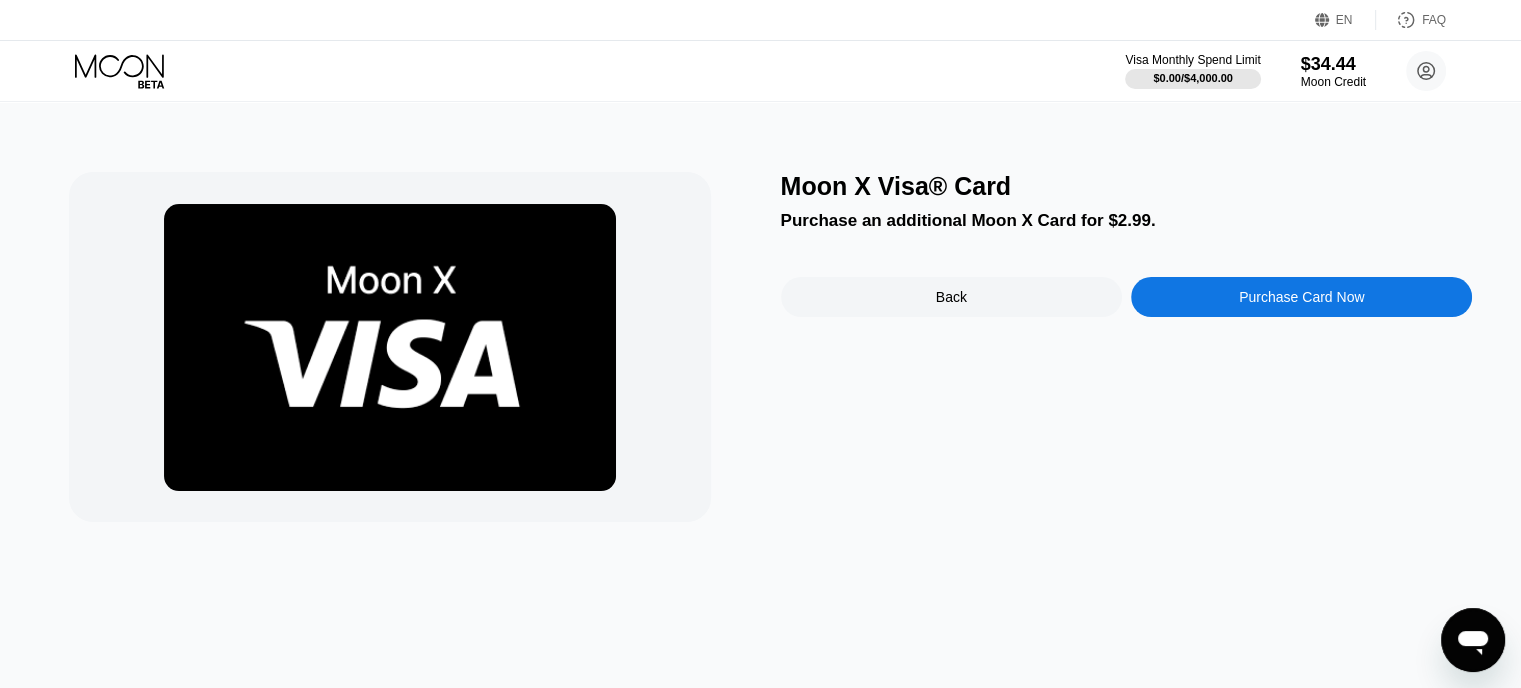 click on "Purchase Card Now" at bounding box center [1301, 297] 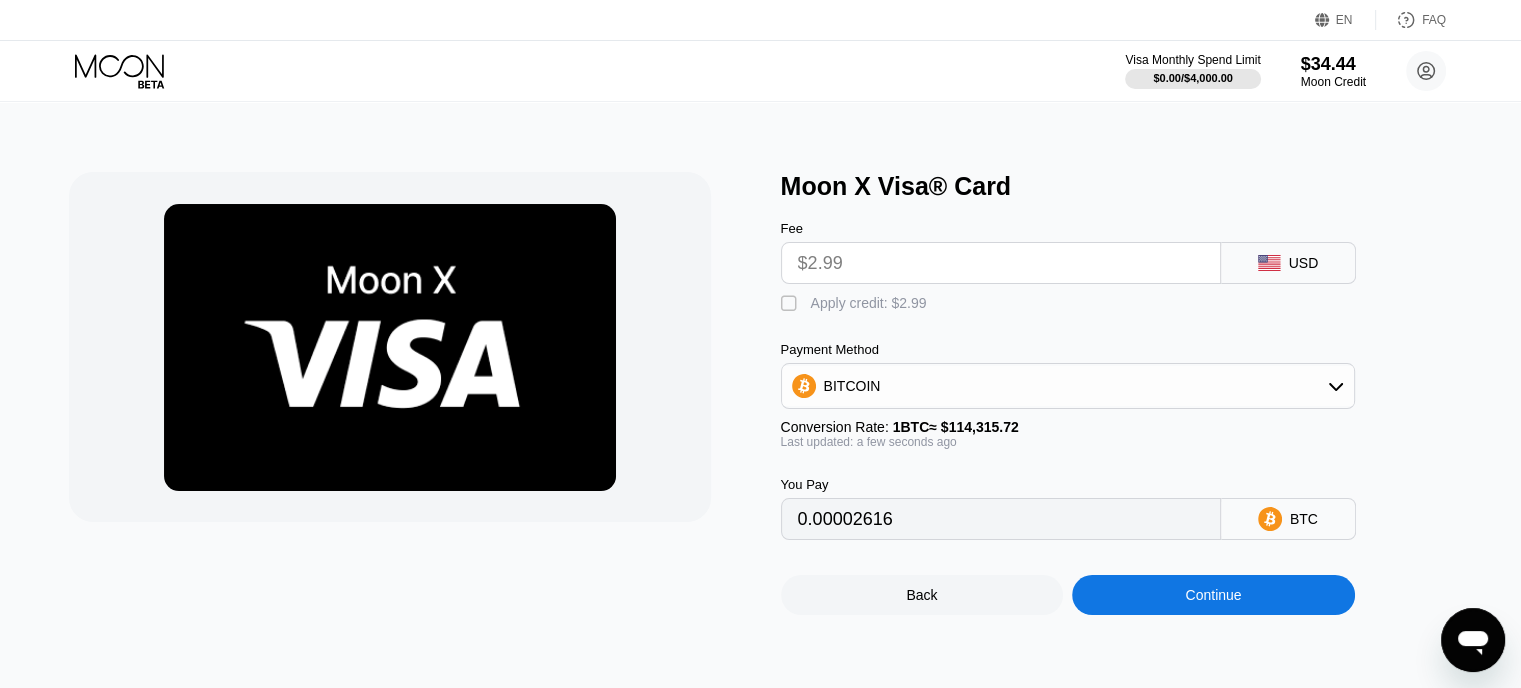 click on "" at bounding box center [791, 304] 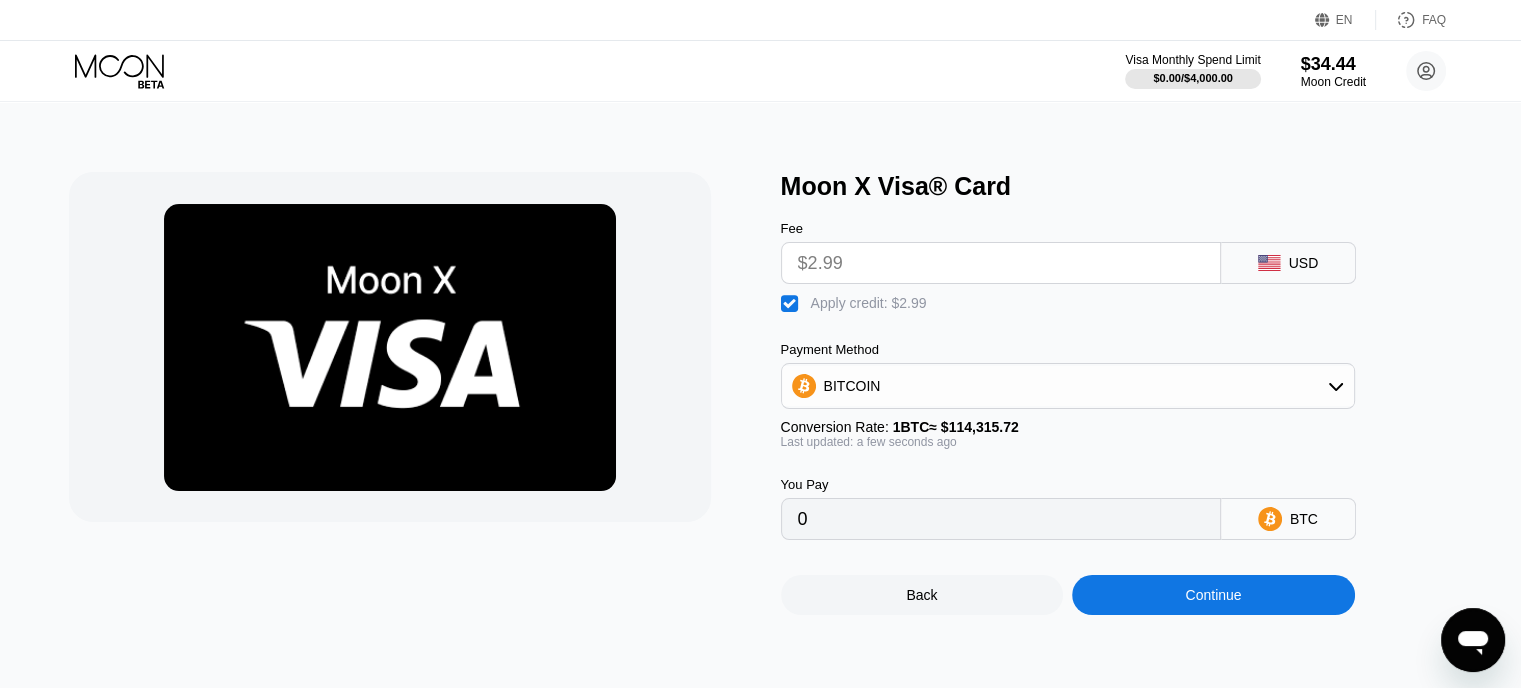 click on "BITCOIN" at bounding box center [852, 386] 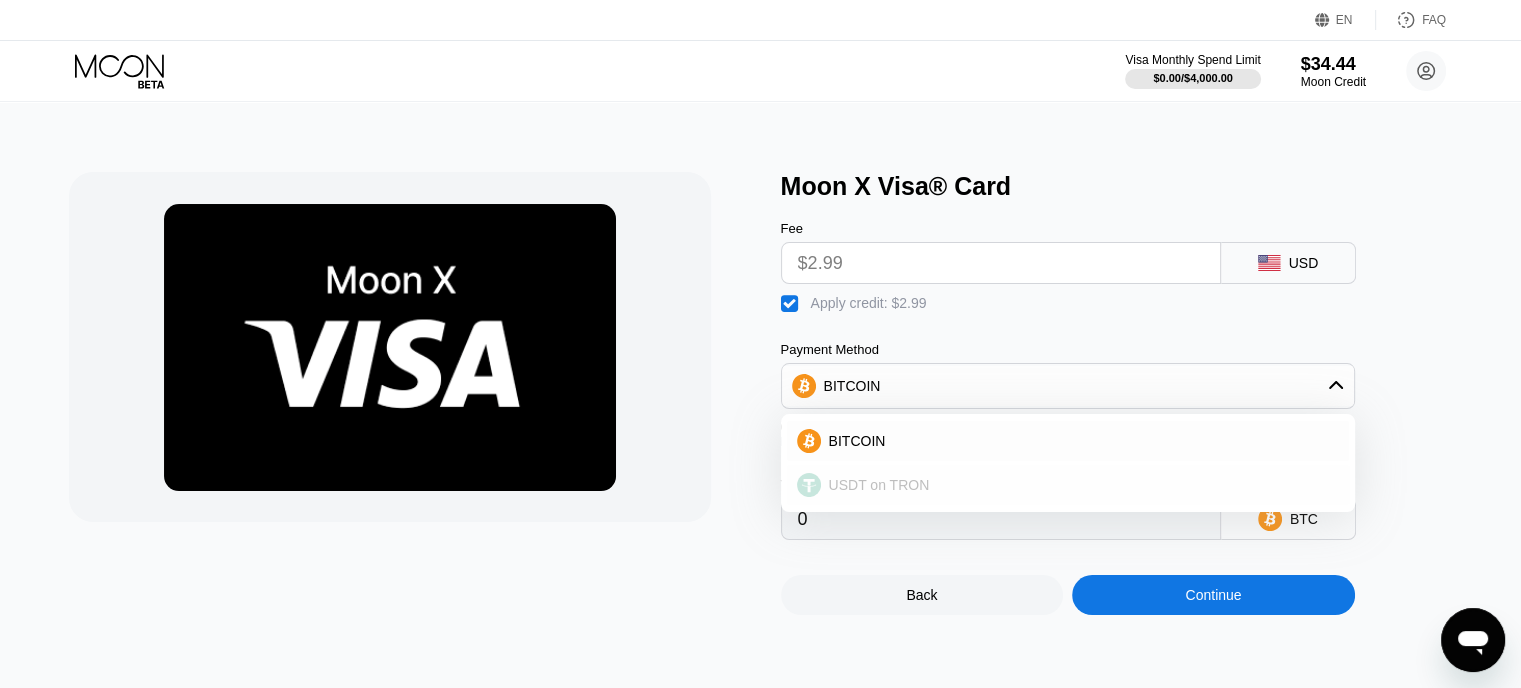 click on "USDT on TRON" at bounding box center (879, 485) 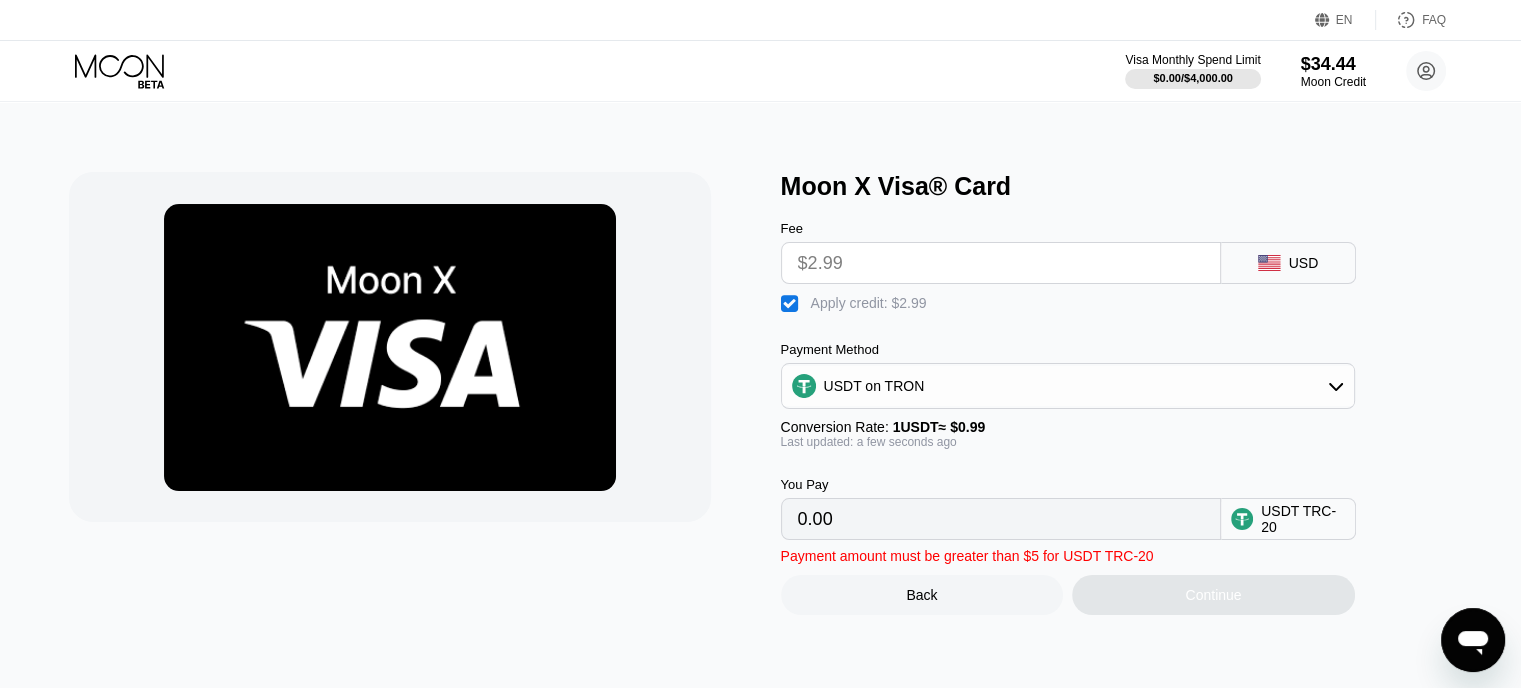 click on "USDT on TRON" at bounding box center (1068, 386) 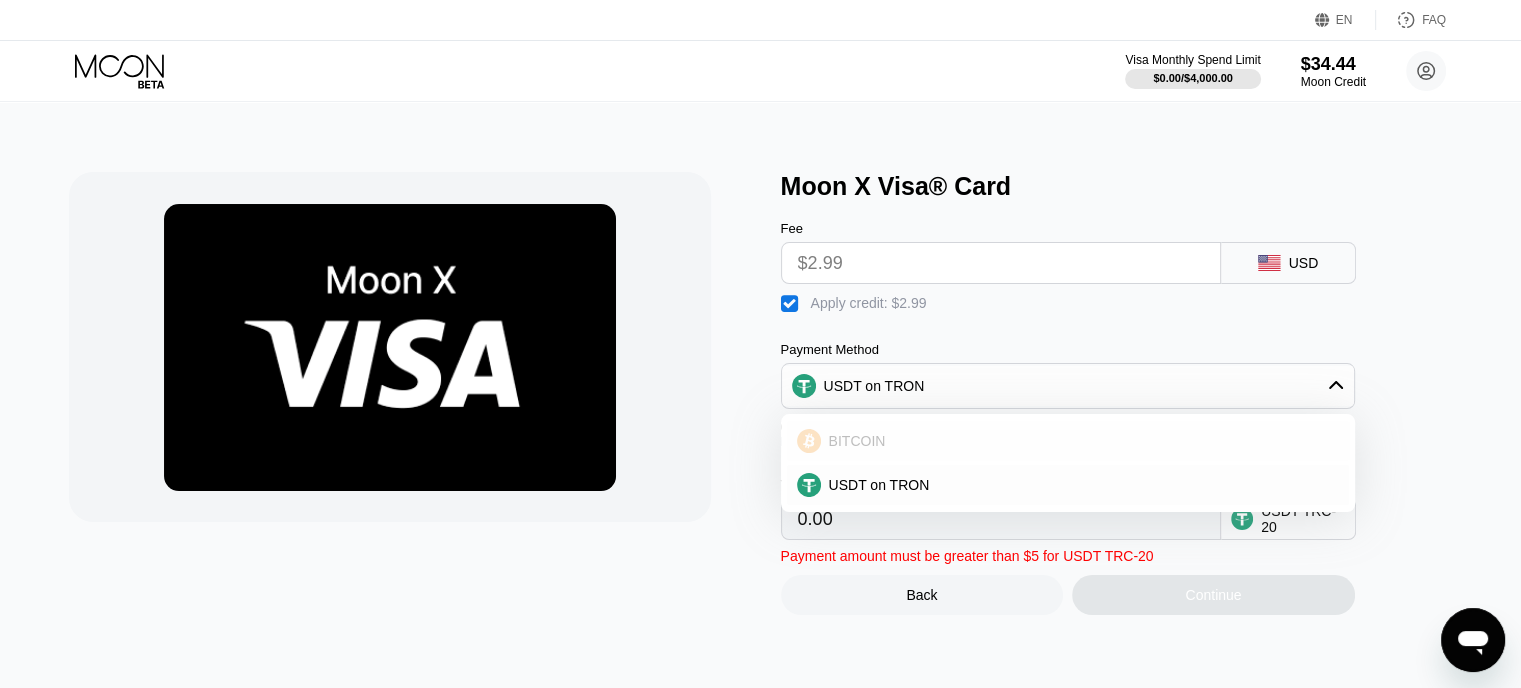 click on "BITCOIN" at bounding box center [1068, 441] 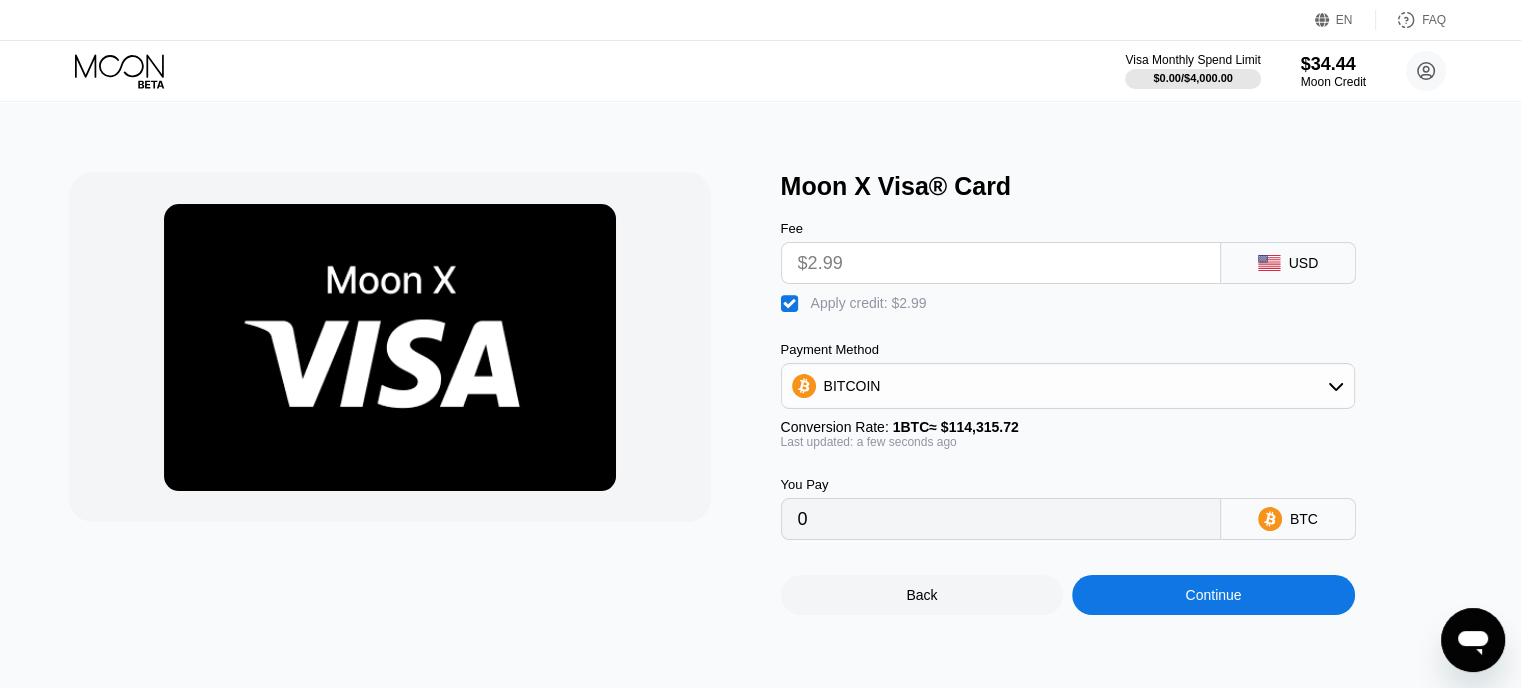 click on "Continue" at bounding box center (1213, 595) 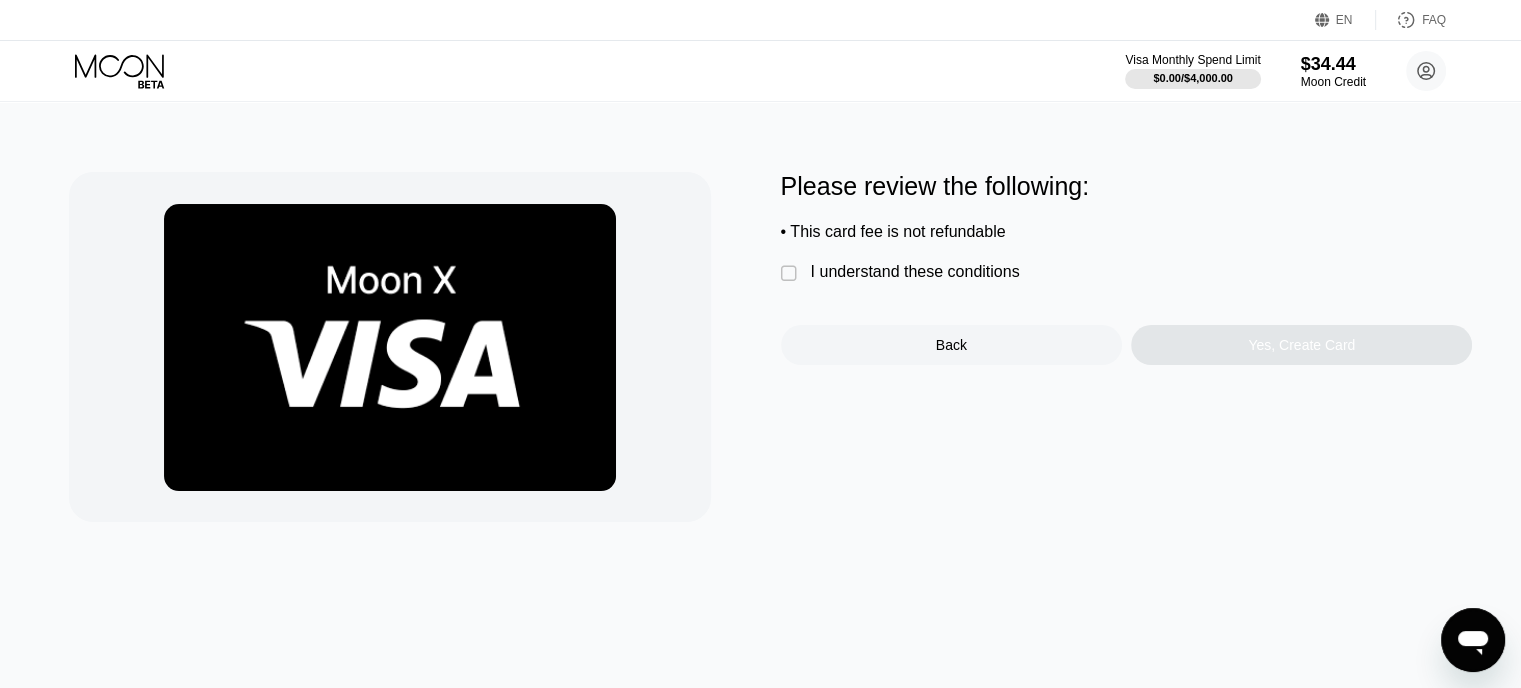 click on "" at bounding box center [791, 274] 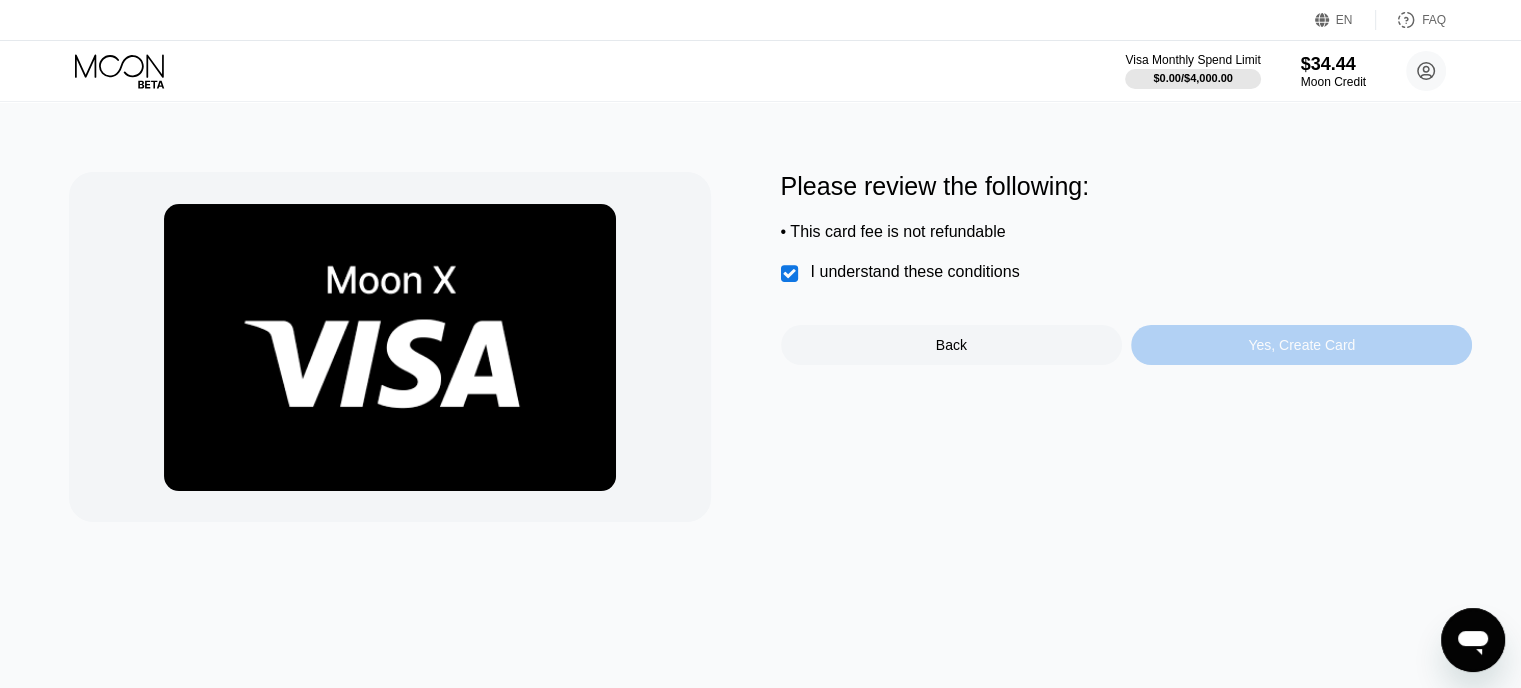 click on "Yes, Create Card" at bounding box center (1301, 345) 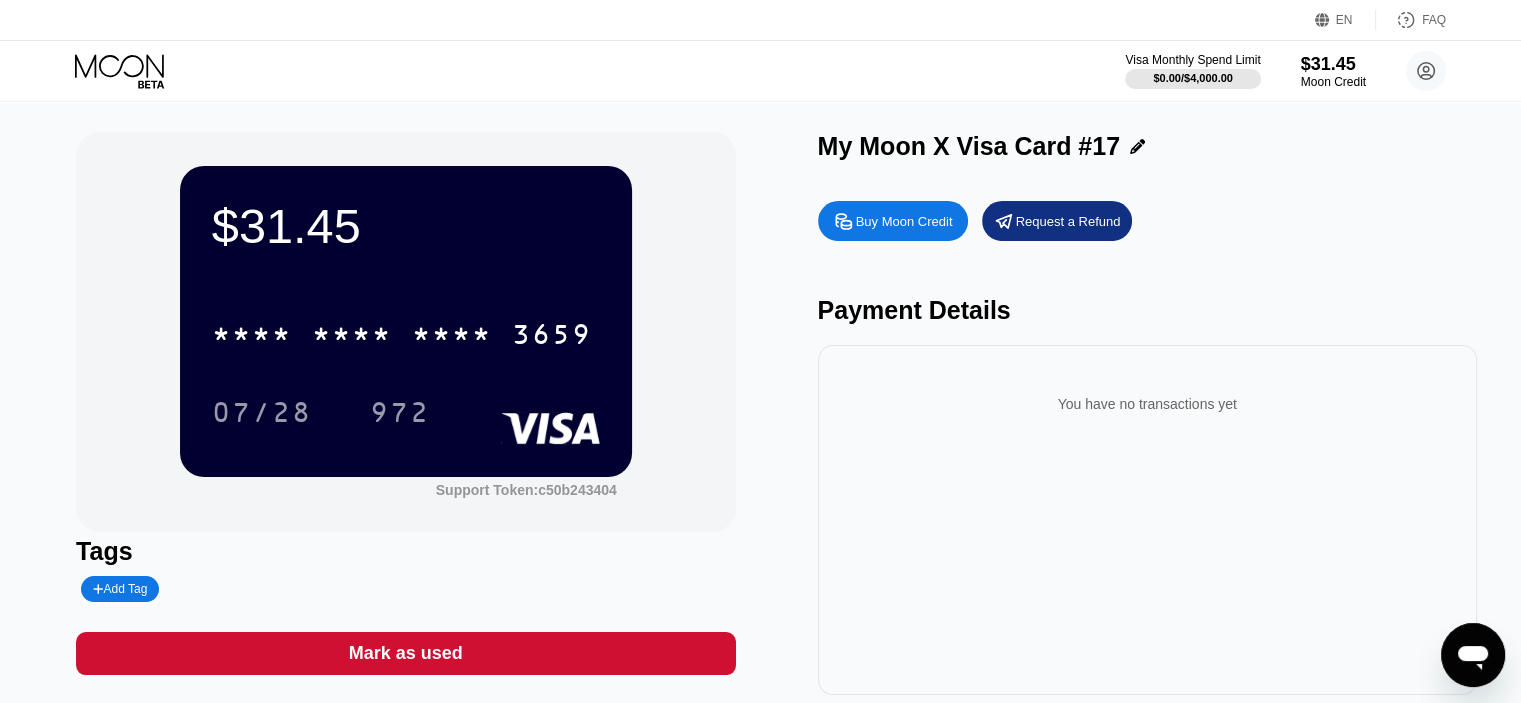 click 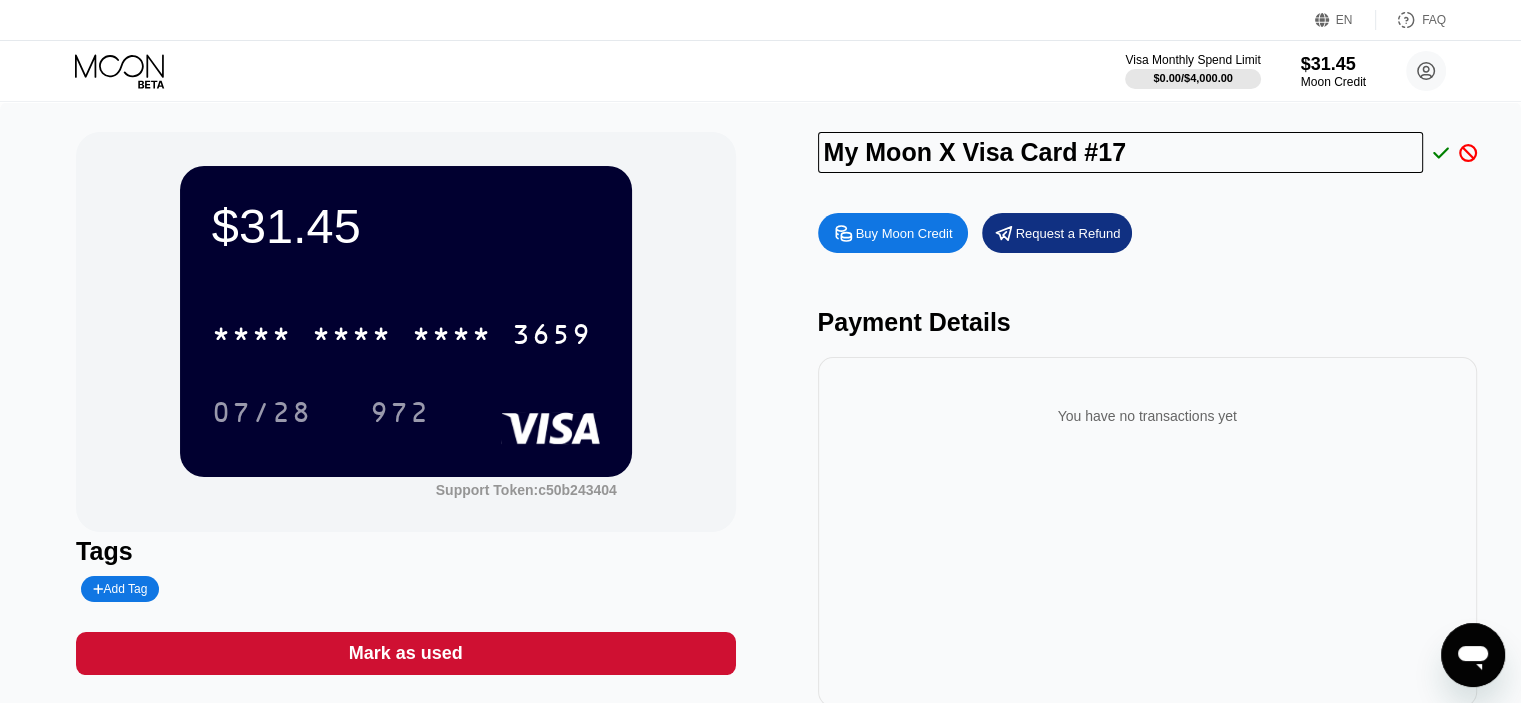 click on "My Moon X Visa Card #17" at bounding box center (1121, 152) 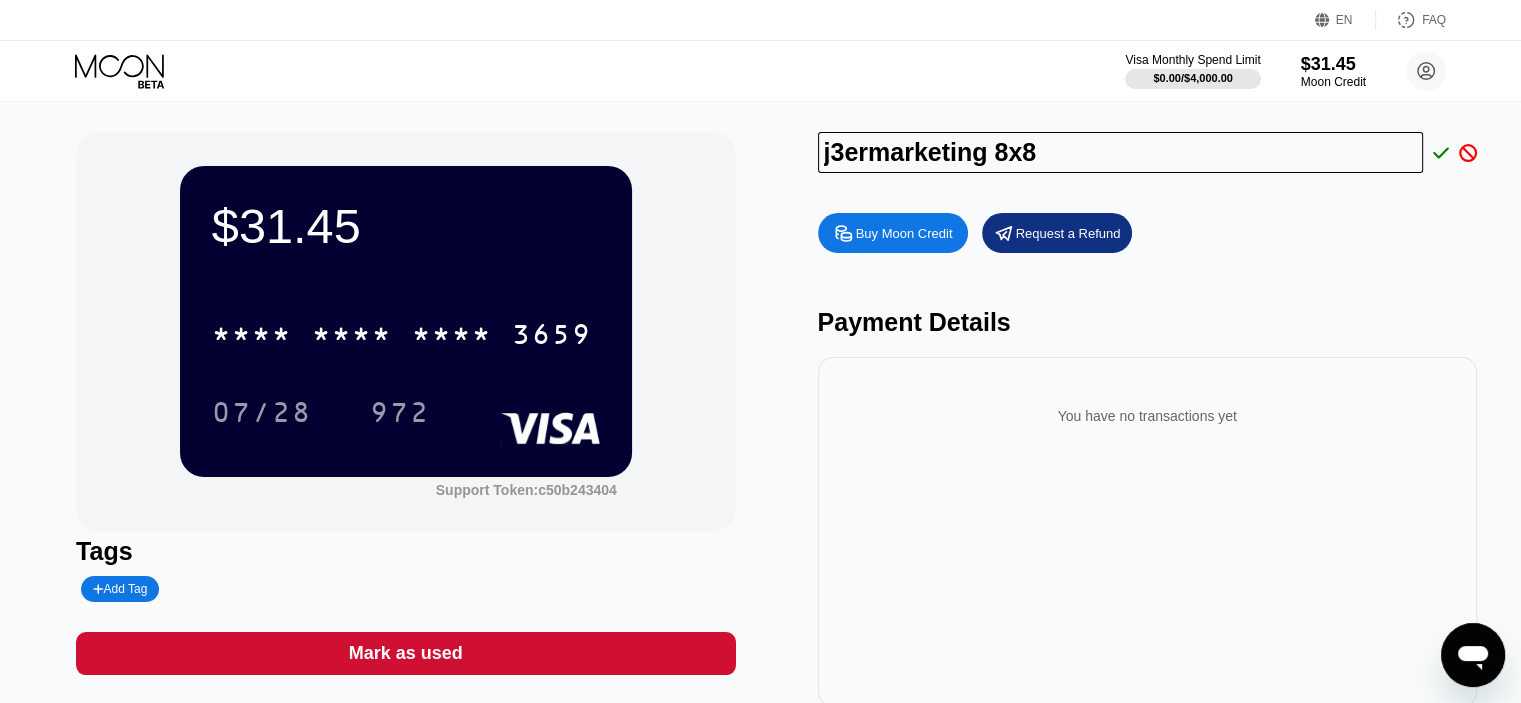 type on "j3ermarketing 8x8" 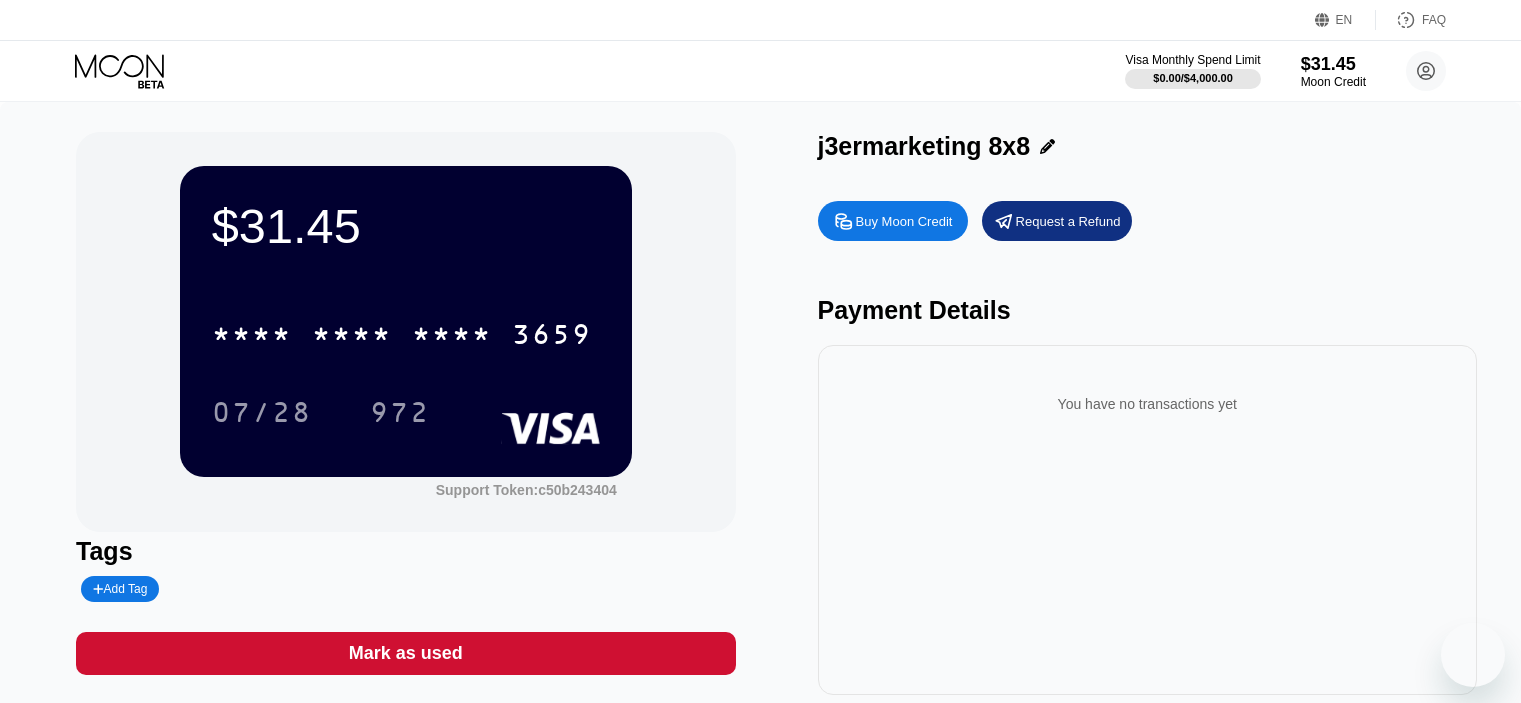 scroll, scrollTop: 0, scrollLeft: 0, axis: both 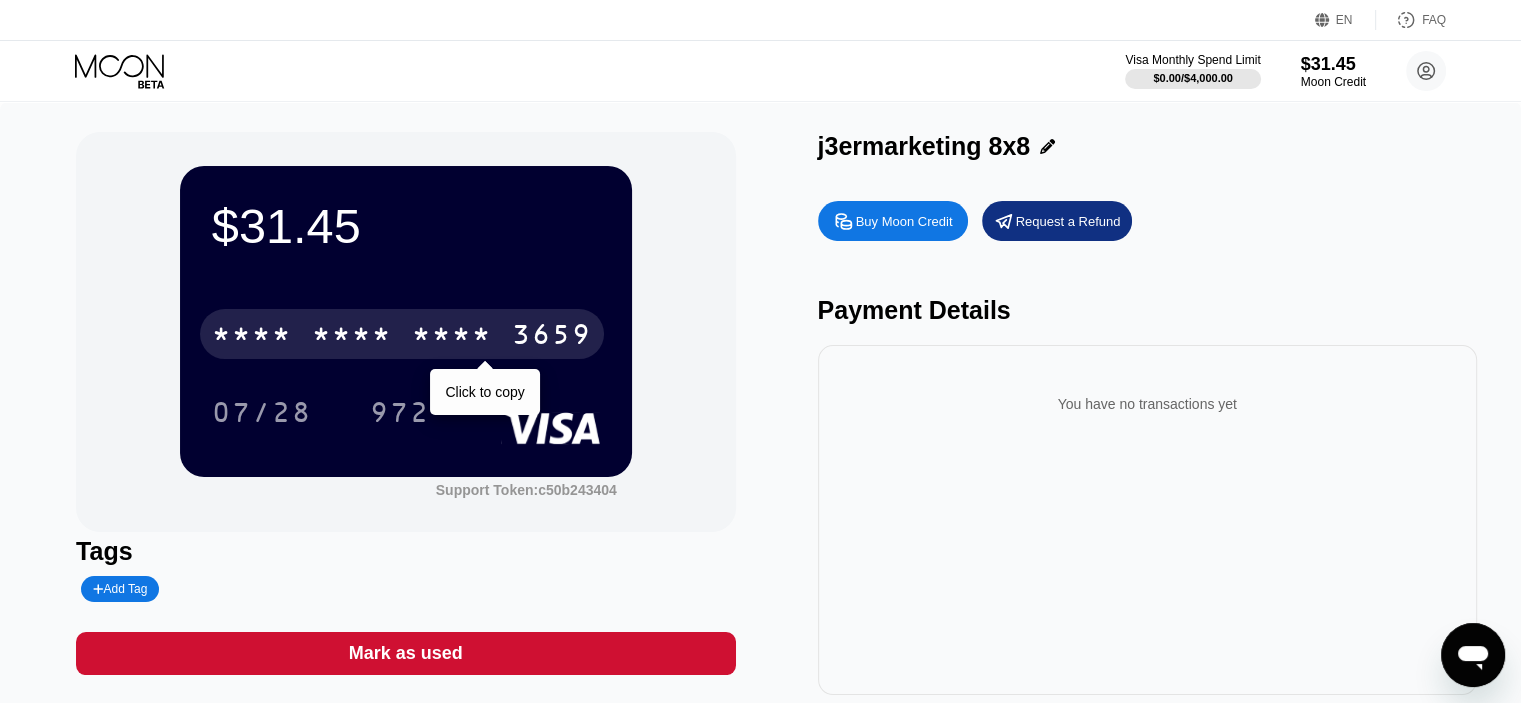 click on "* * * * * * * * * * * * [LAST_FOUR]" at bounding box center [402, 334] 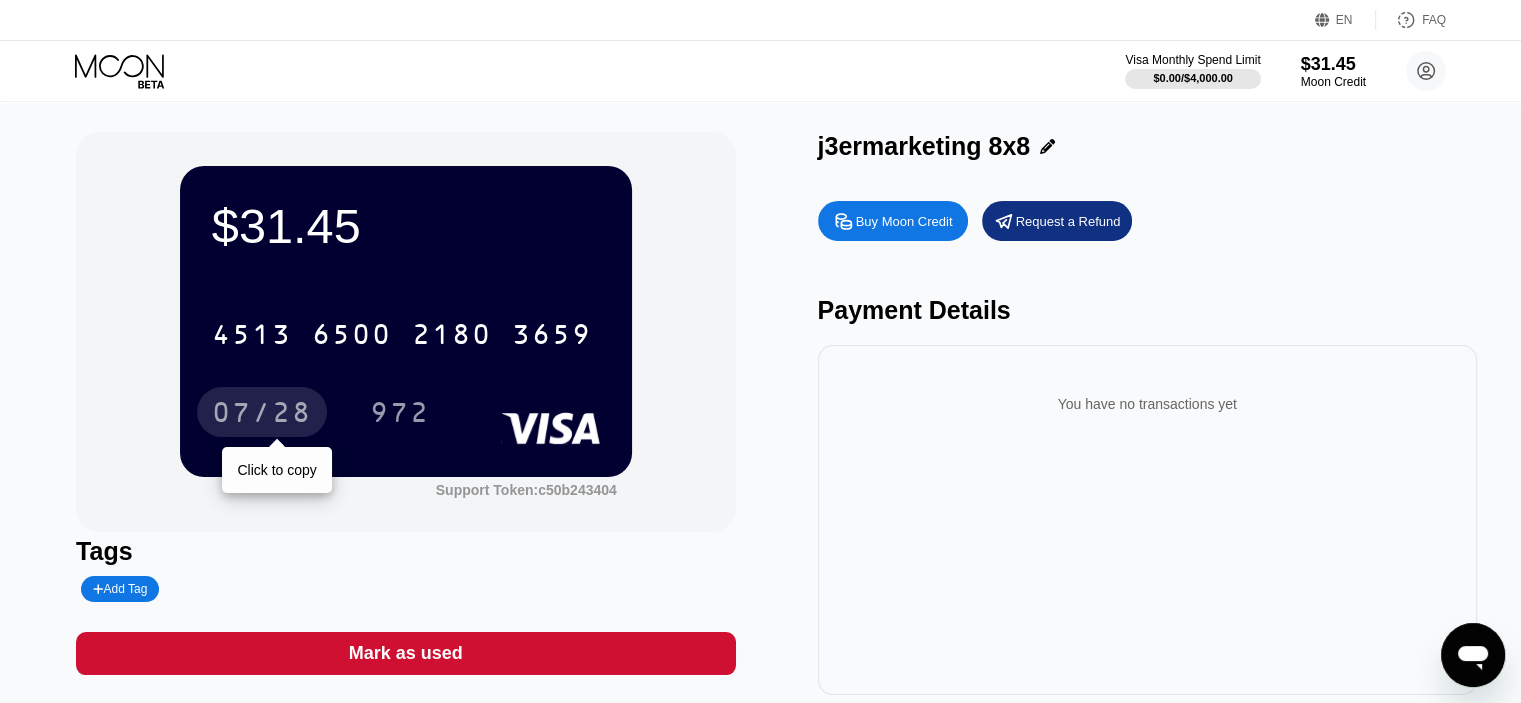 click on "07/28" at bounding box center (262, 415) 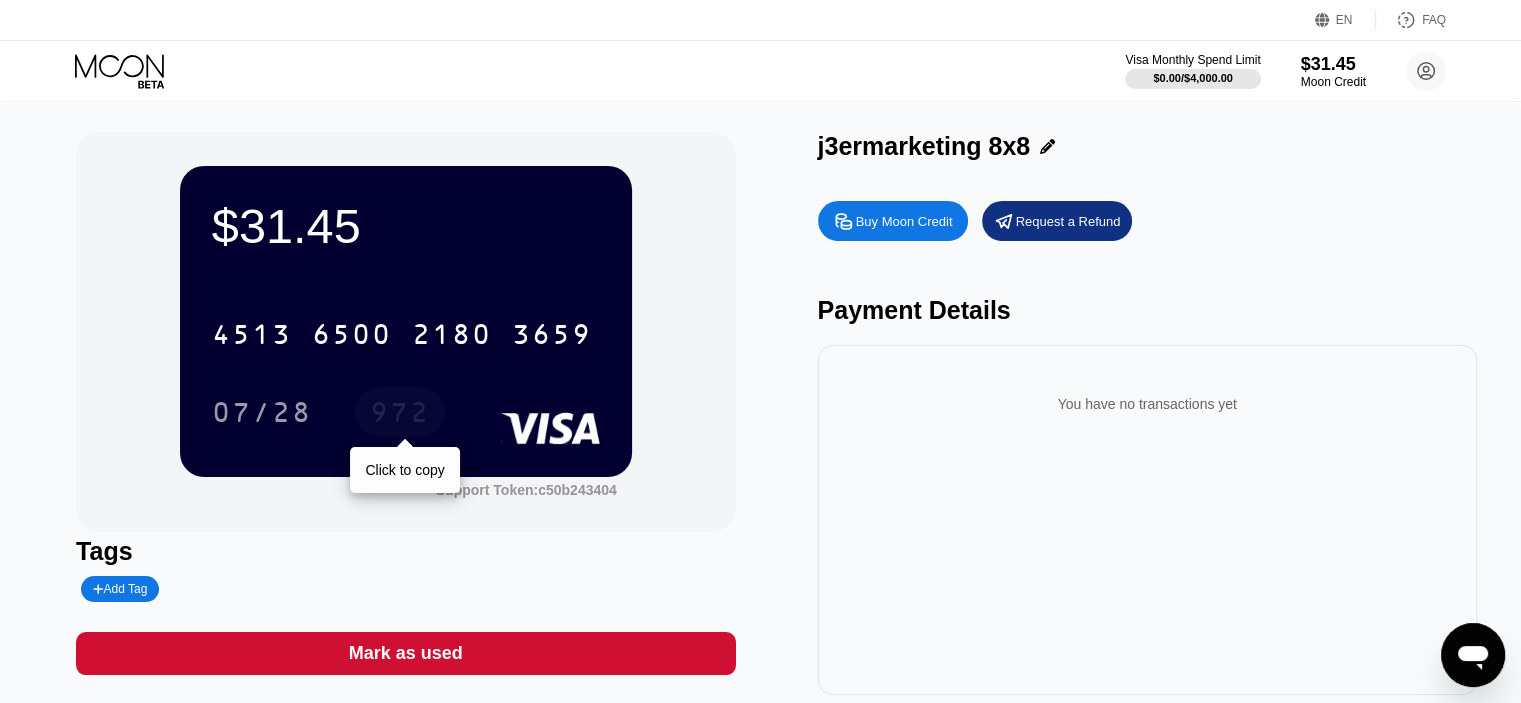 click on "972" at bounding box center (400, 415) 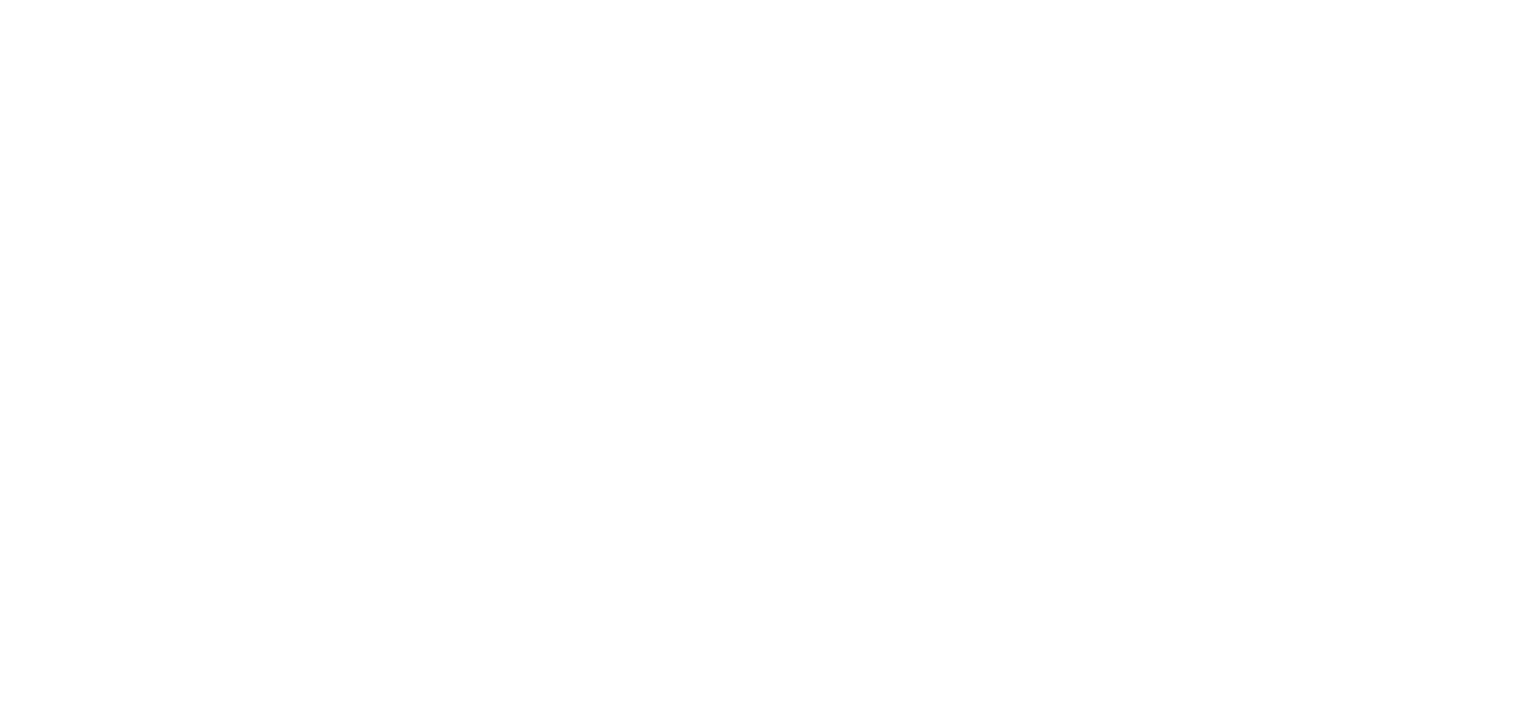 scroll, scrollTop: 0, scrollLeft: 0, axis: both 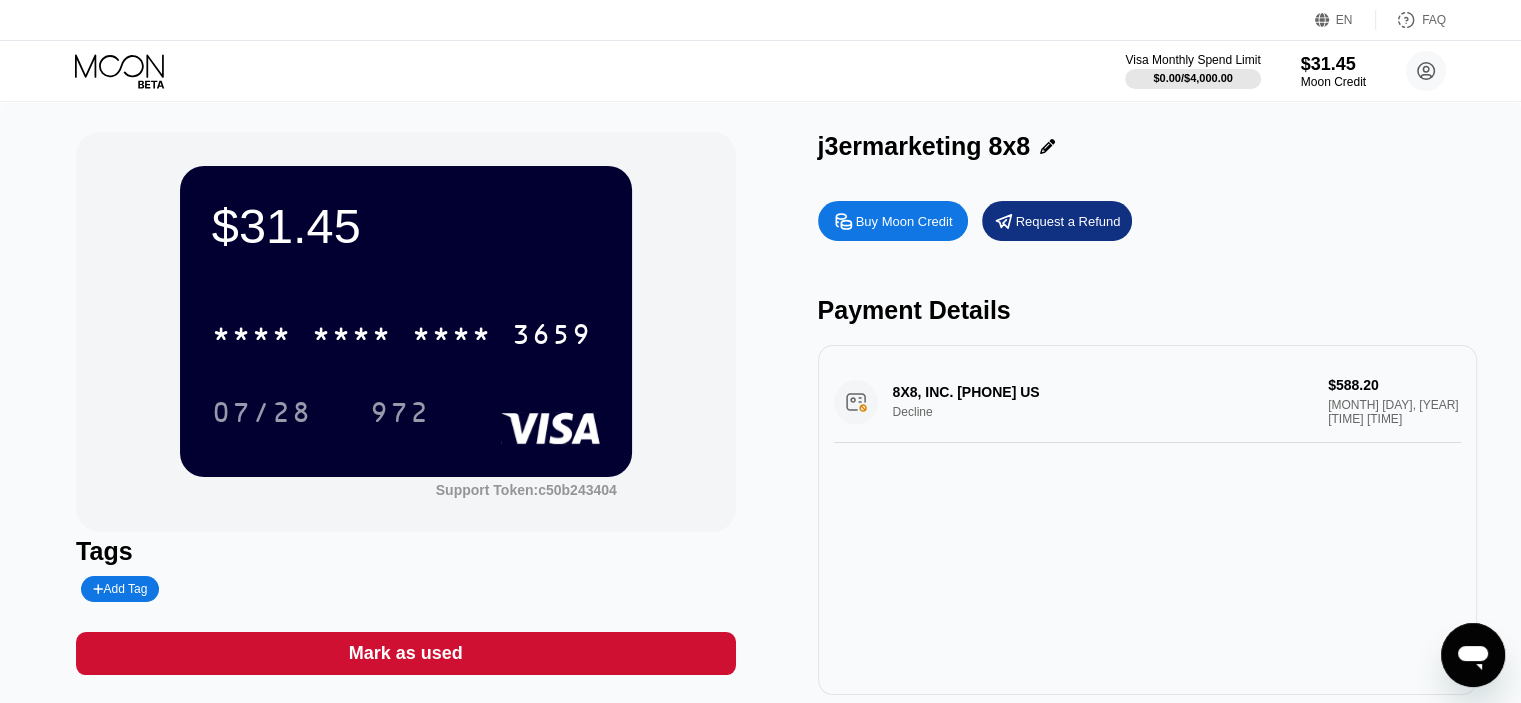 click on "8X8, INC.                888-898-8733 US Decline $588.20 Aug 04, 2025 8:42 PM" at bounding box center [1147, 520] 